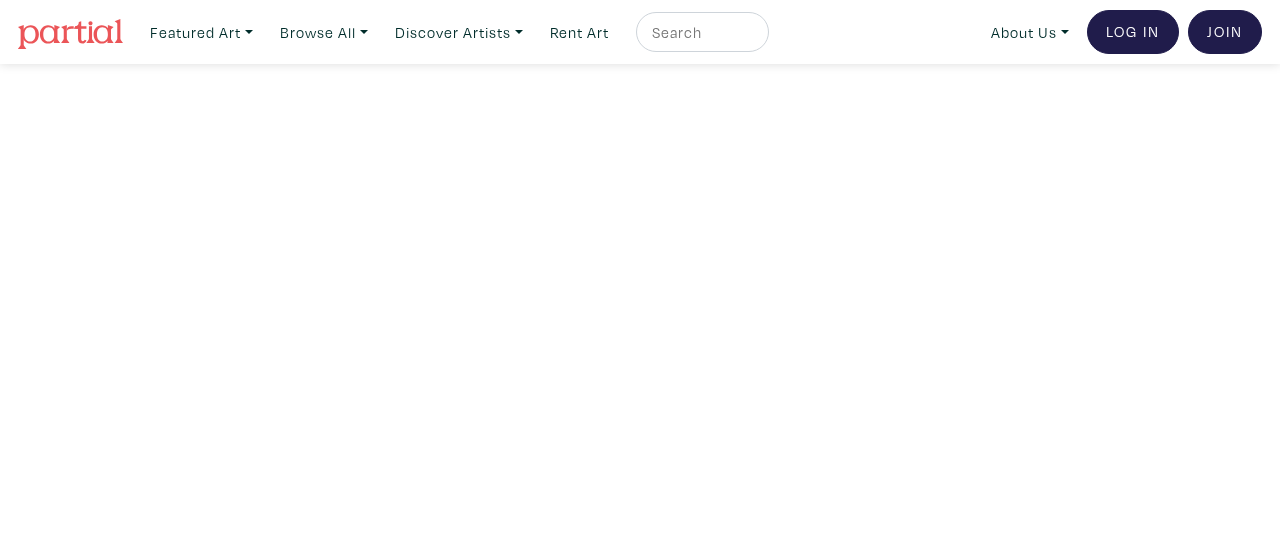 scroll, scrollTop: 0, scrollLeft: 0, axis: both 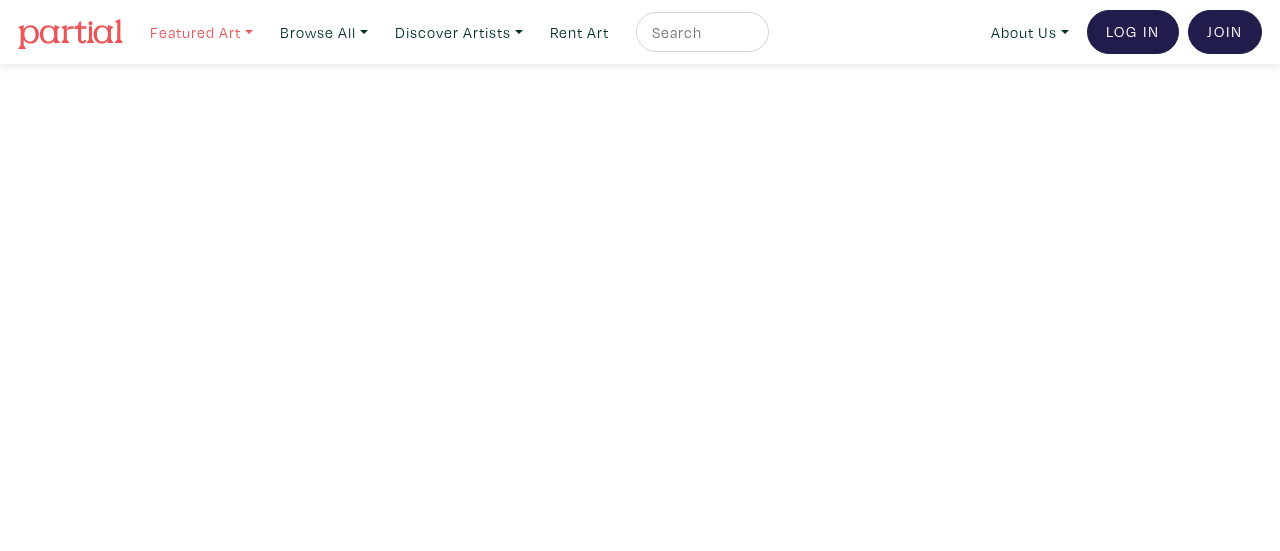 click on "Featured Art" at bounding box center [201, 32] 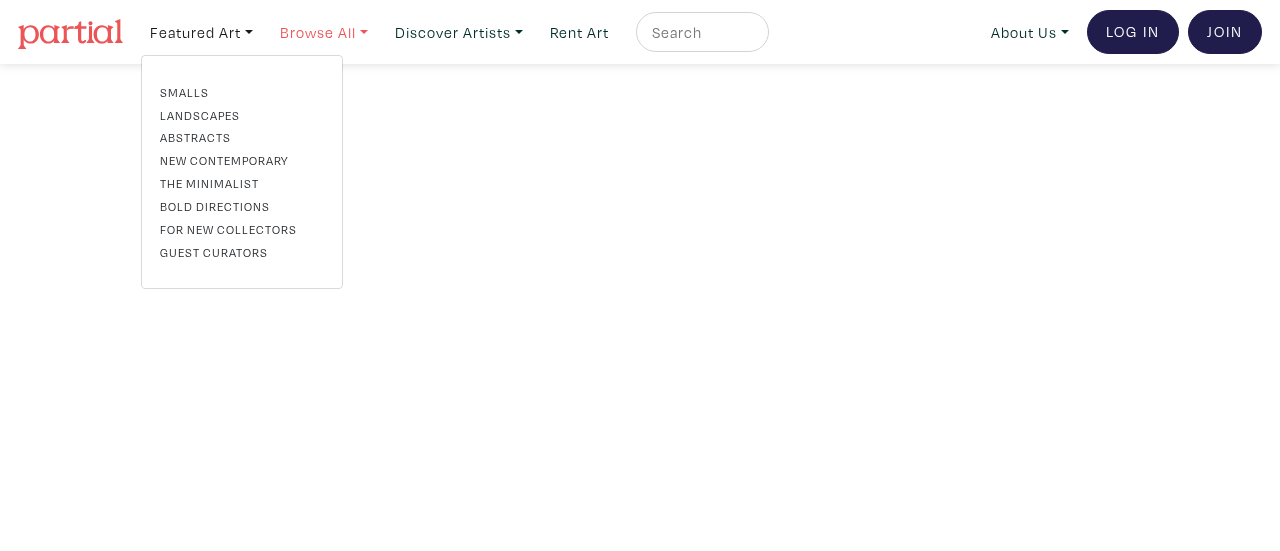 click on "Browse All" at bounding box center [201, 32] 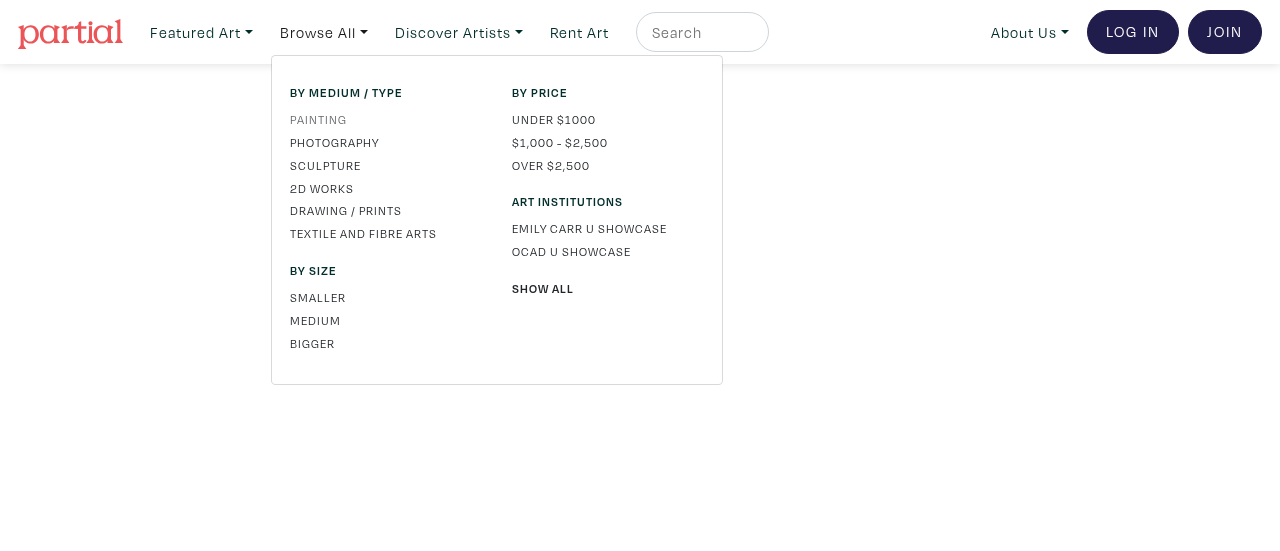 click on "Painting" at bounding box center (386, 119) 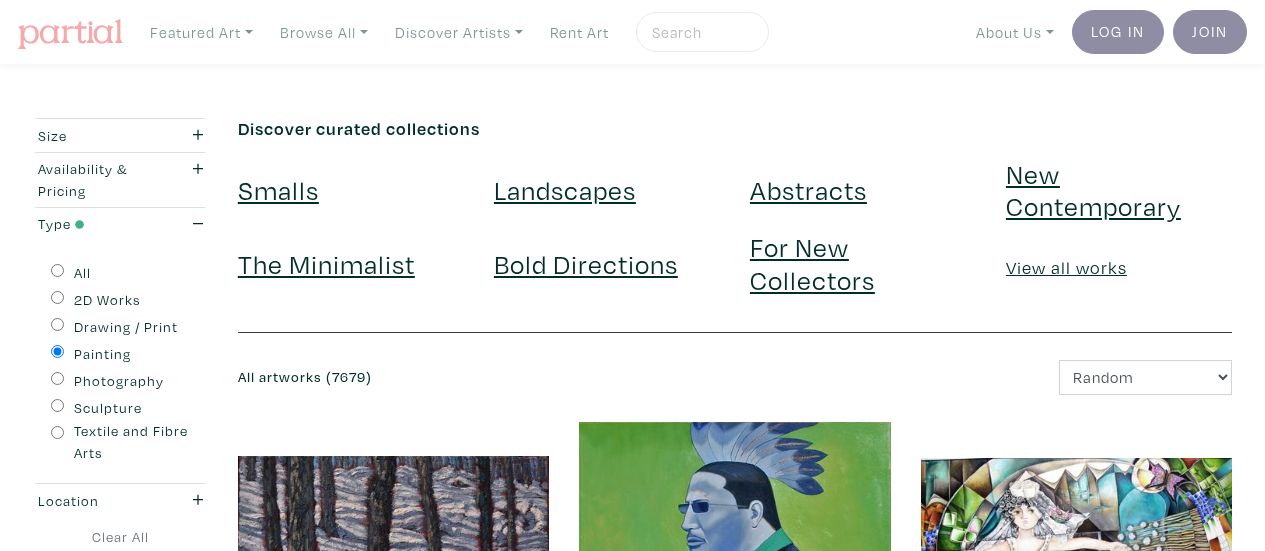 scroll, scrollTop: 0, scrollLeft: 0, axis: both 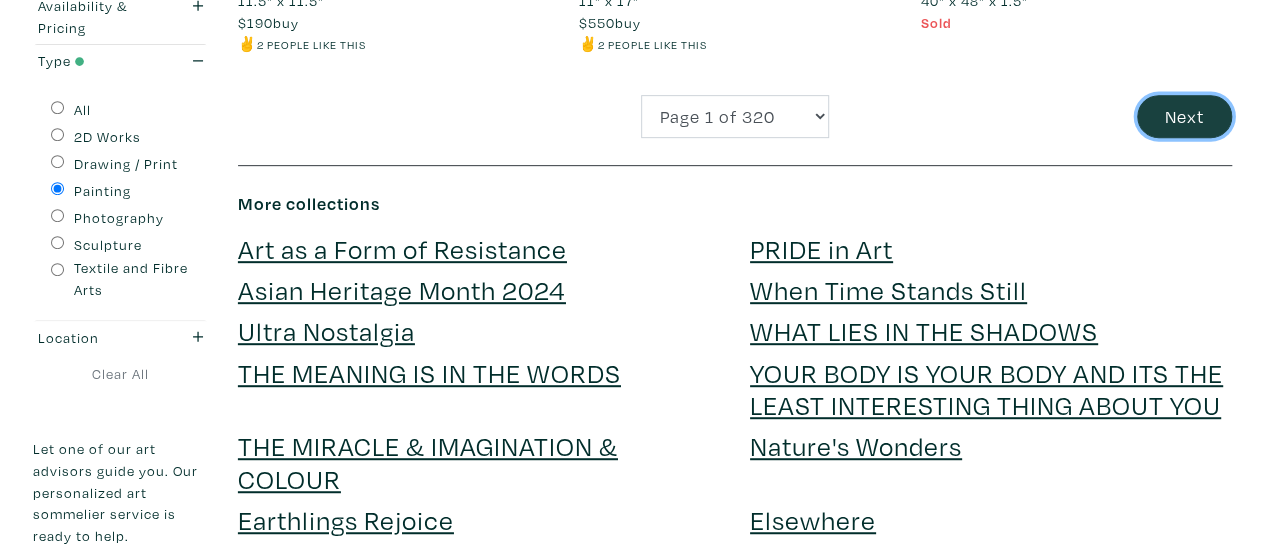 click on "Next" at bounding box center [1184, 116] 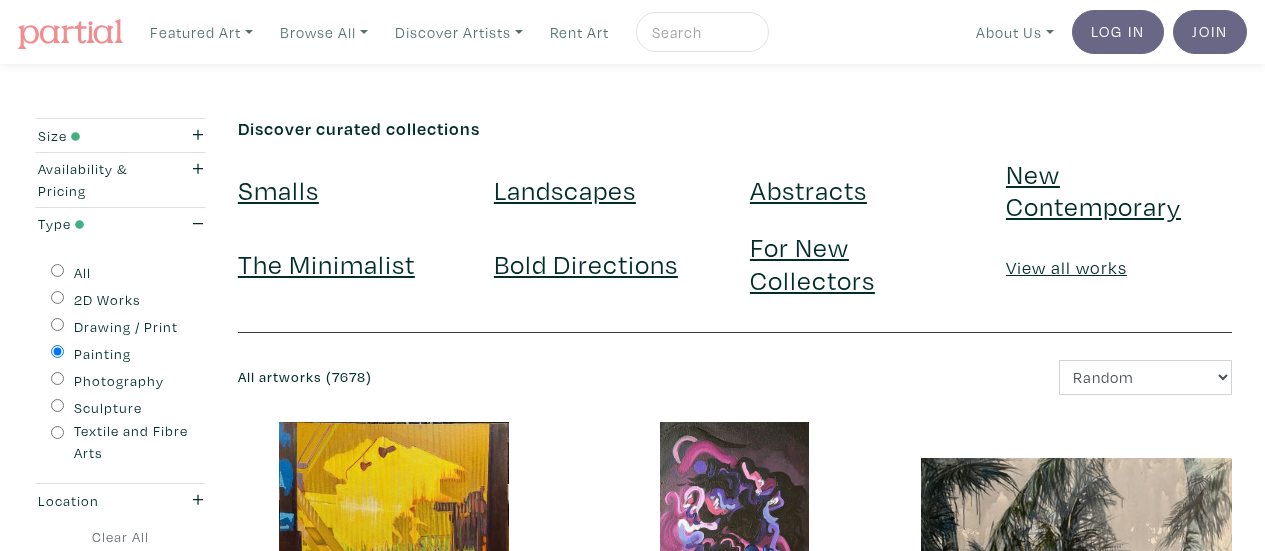 scroll, scrollTop: 0, scrollLeft: 0, axis: both 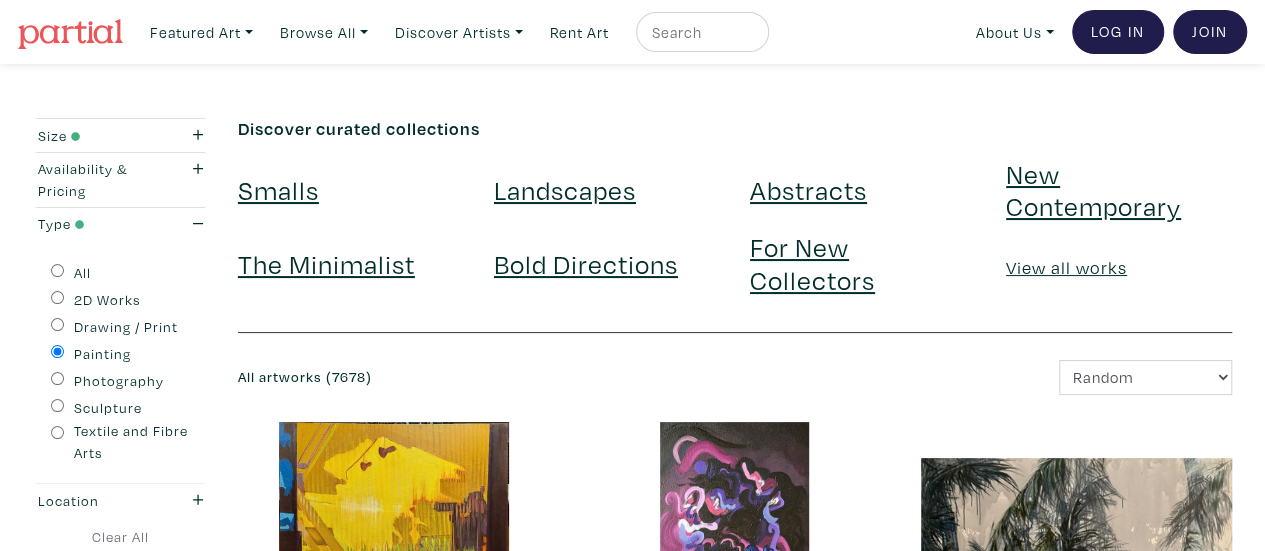 click on "Landscapes" at bounding box center (565, 189) 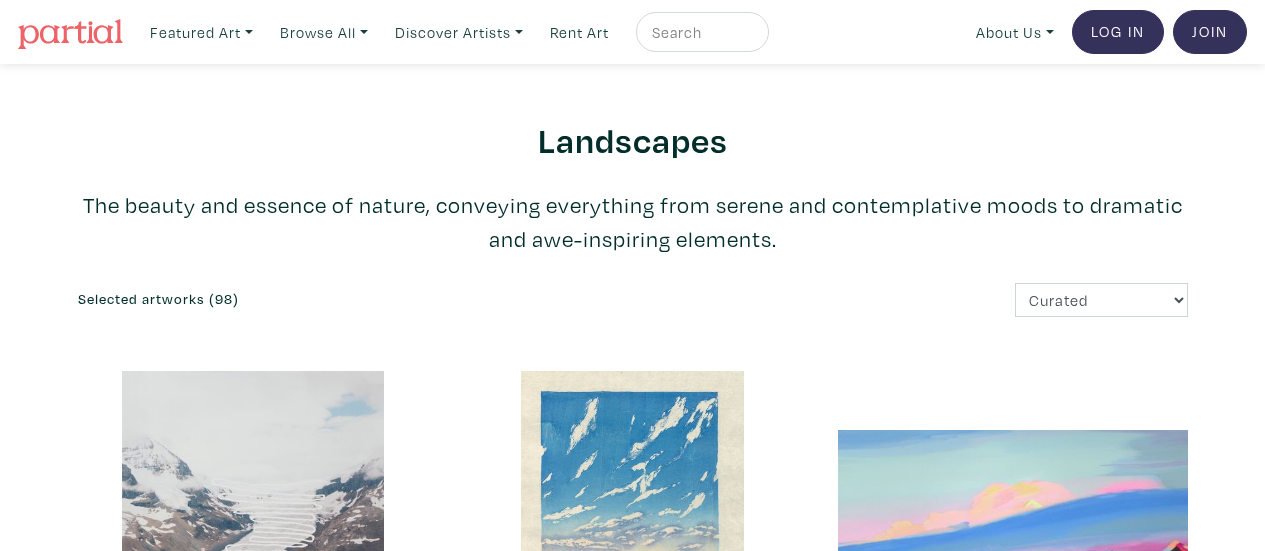 scroll, scrollTop: 0, scrollLeft: 0, axis: both 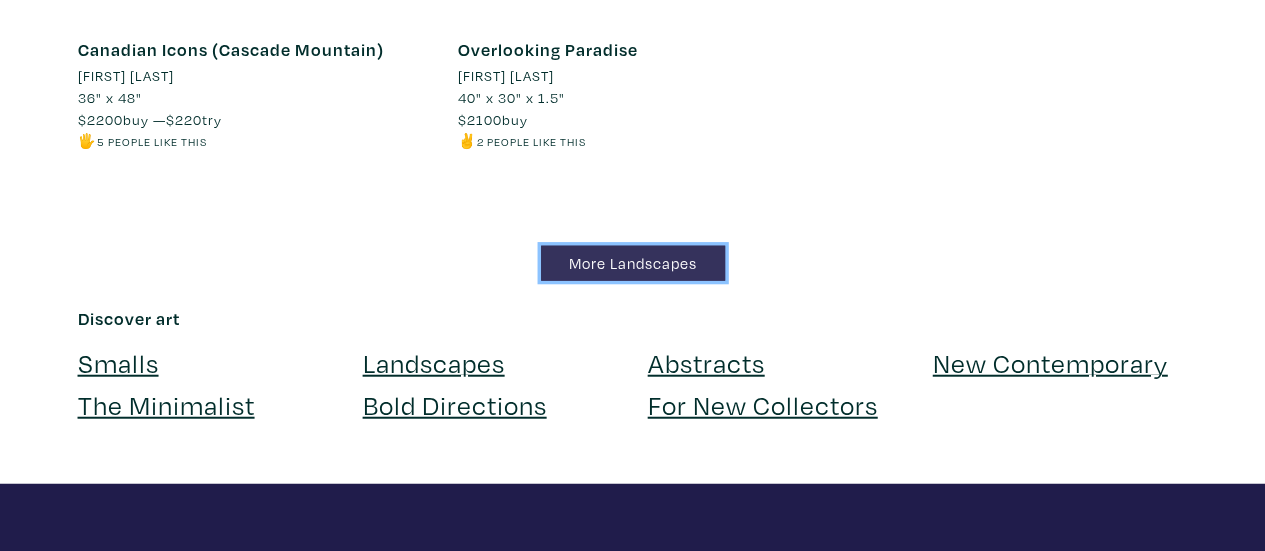 click on "More Landscapes" at bounding box center (633, 263) 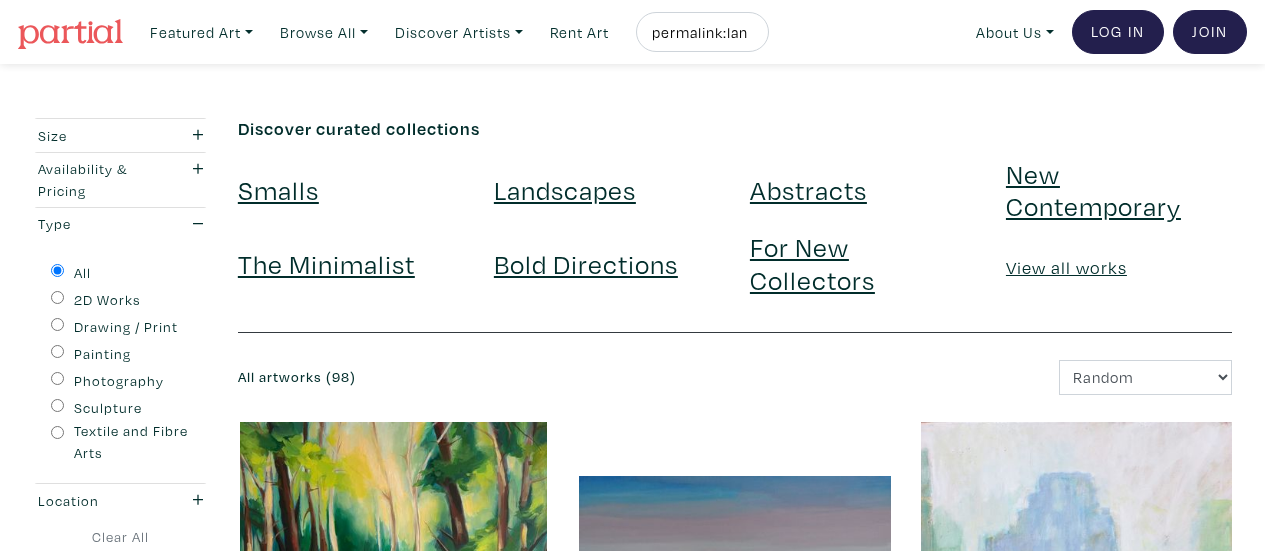 scroll, scrollTop: 0, scrollLeft: 0, axis: both 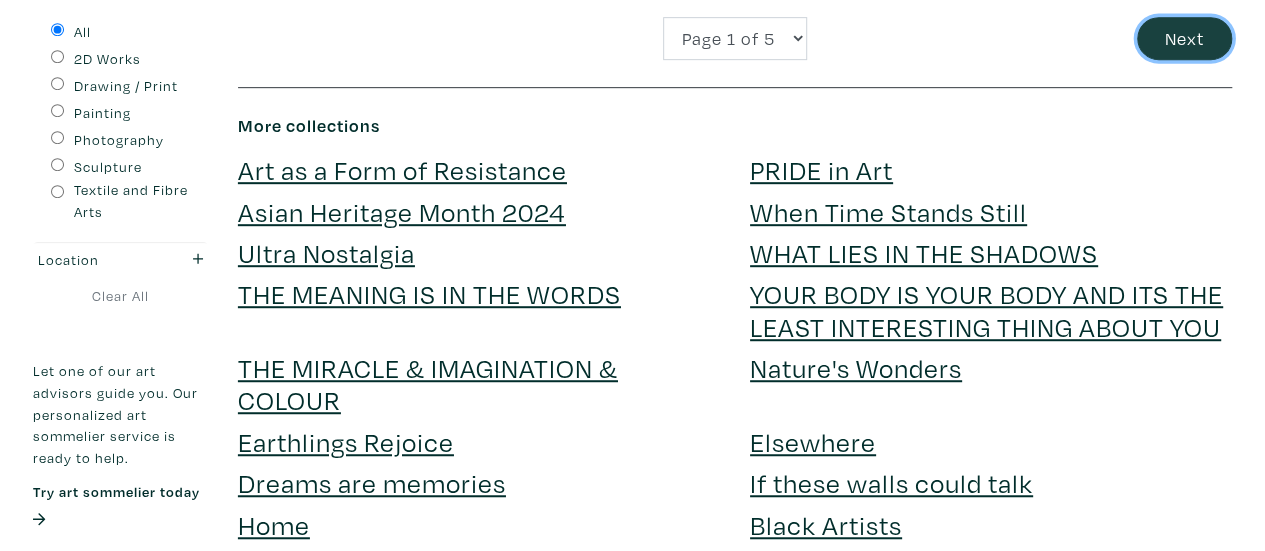 click on "Next" at bounding box center [1184, 38] 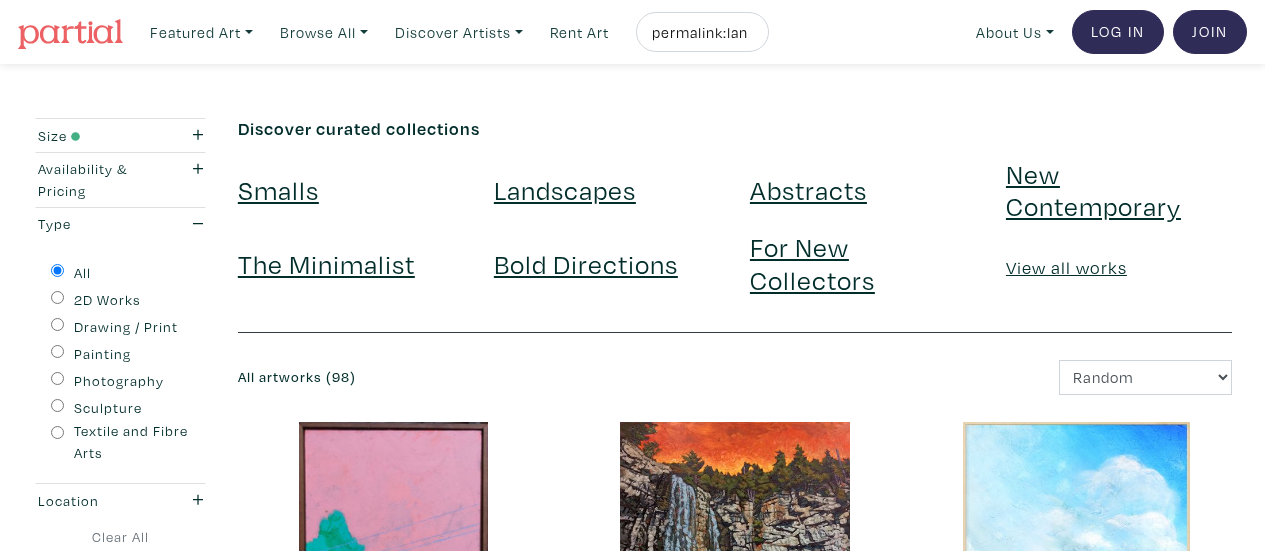 scroll, scrollTop: 0, scrollLeft: 0, axis: both 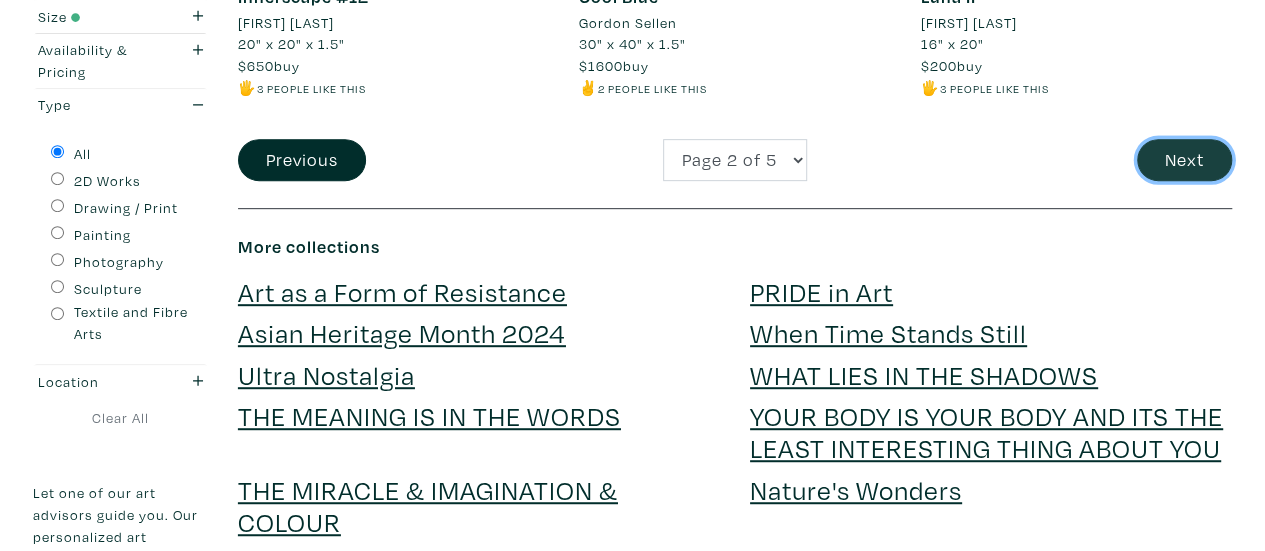 click on "Next" at bounding box center (1184, 160) 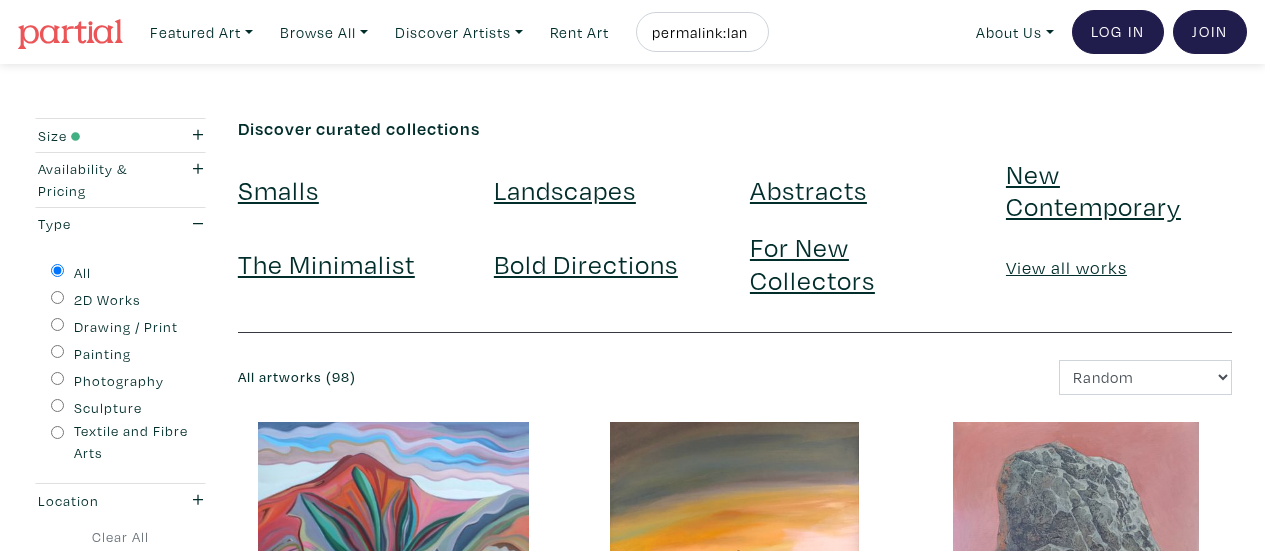 scroll, scrollTop: 0, scrollLeft: 0, axis: both 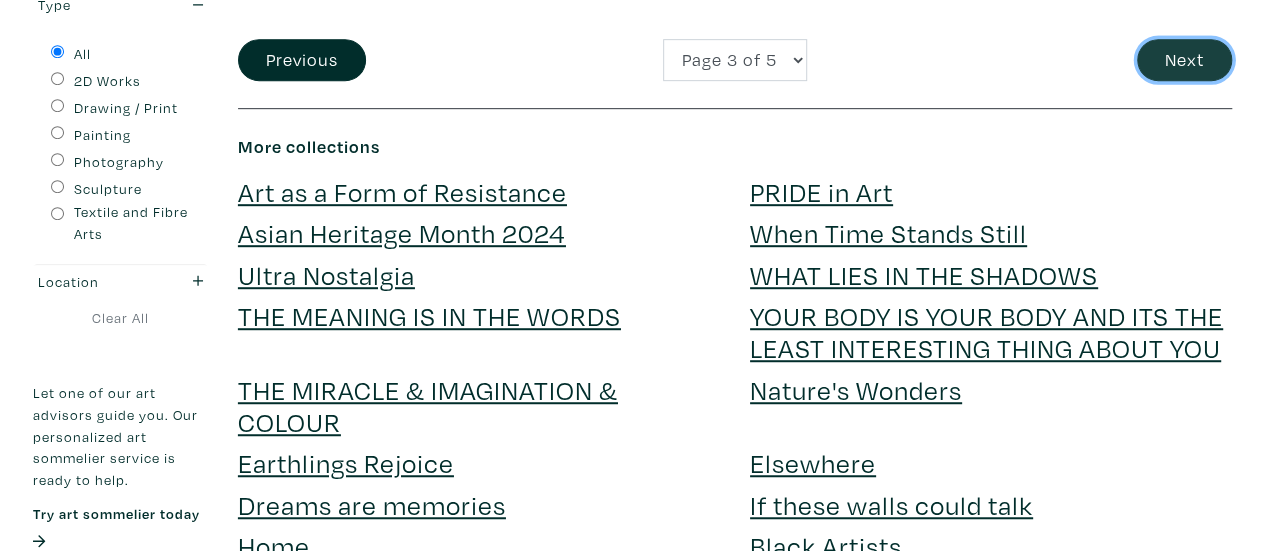 click on "Next" at bounding box center [1184, 60] 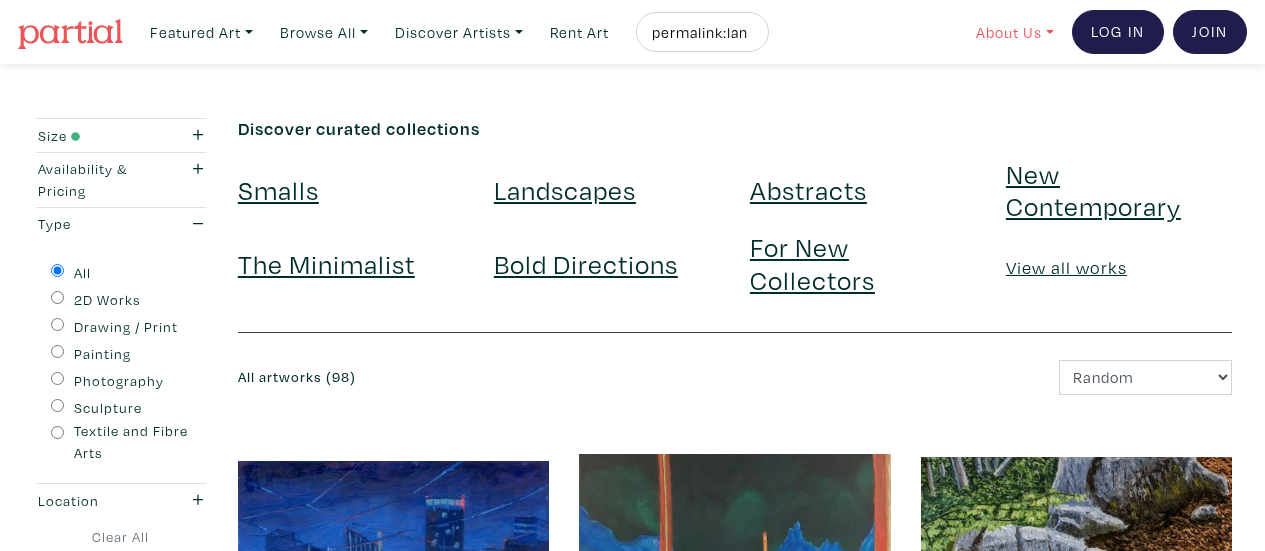 scroll, scrollTop: 0, scrollLeft: 0, axis: both 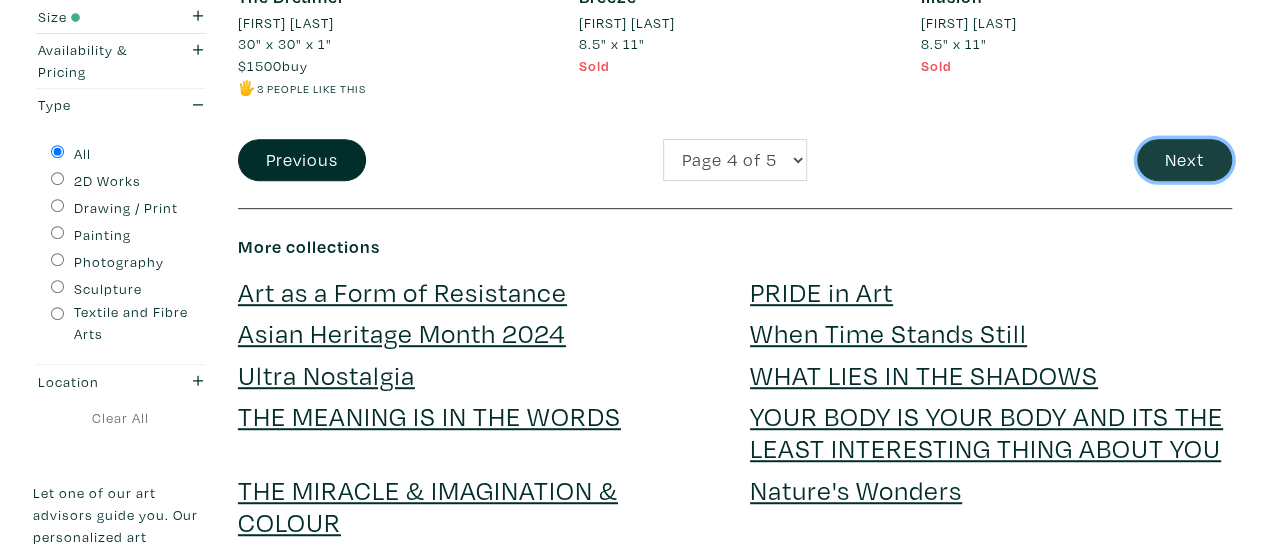 click on "Next" at bounding box center (1184, 160) 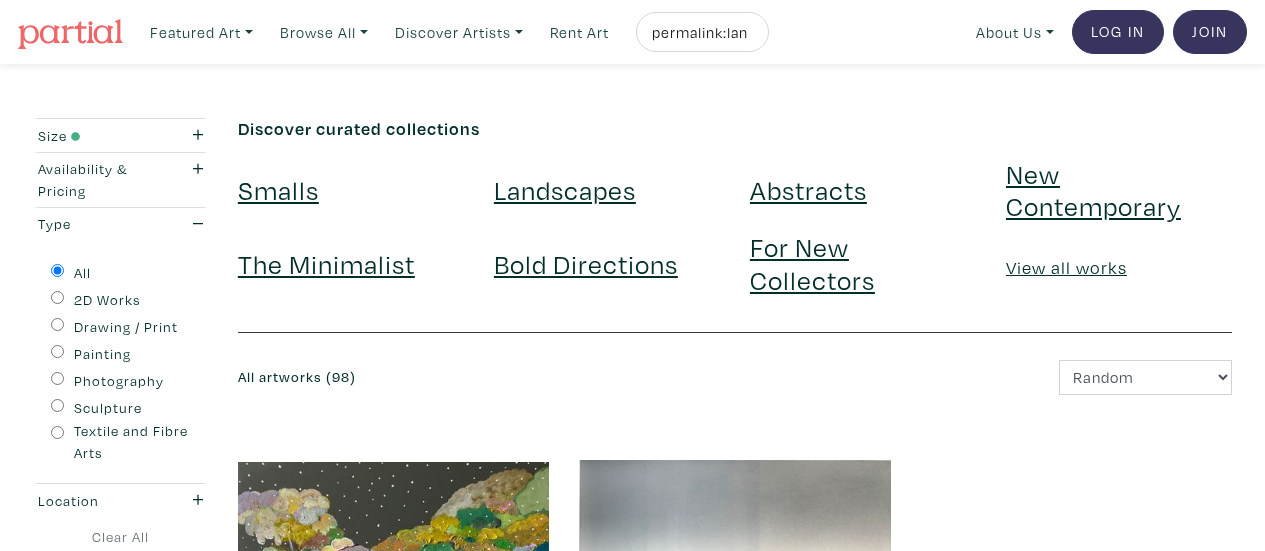 scroll, scrollTop: 0, scrollLeft: 0, axis: both 